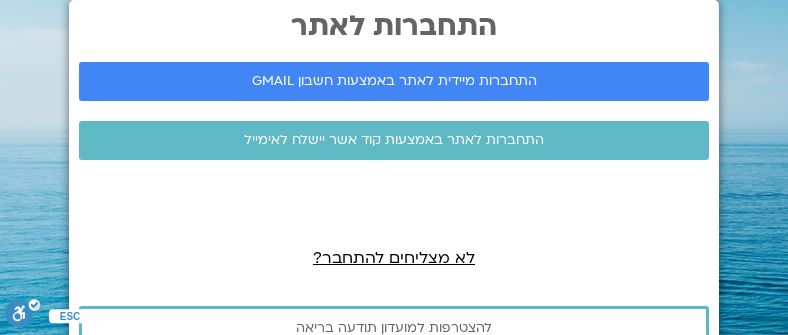 scroll, scrollTop: 0, scrollLeft: 0, axis: both 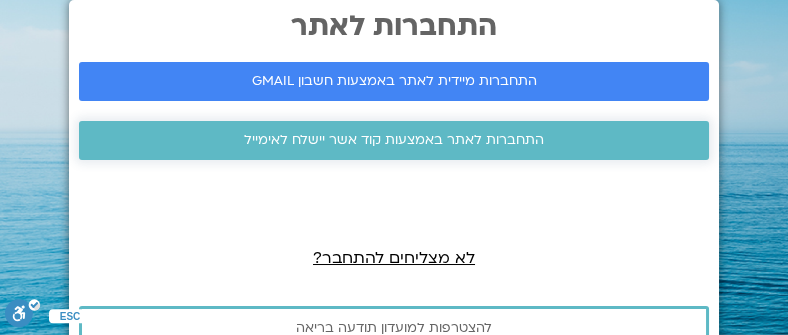 drag, startPoint x: 0, startPoint y: 0, endPoint x: 361, endPoint y: 134, distance: 385.06754 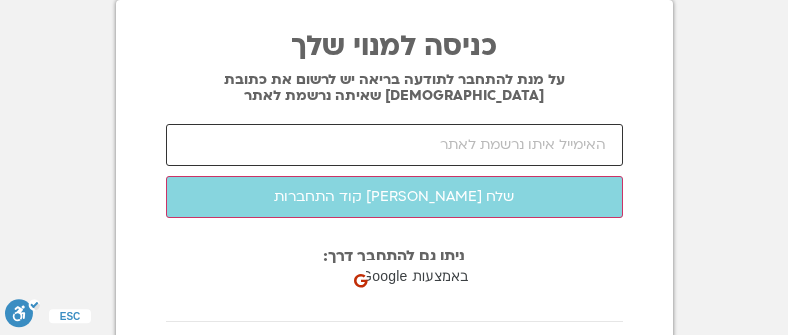 click at bounding box center [394, 145] 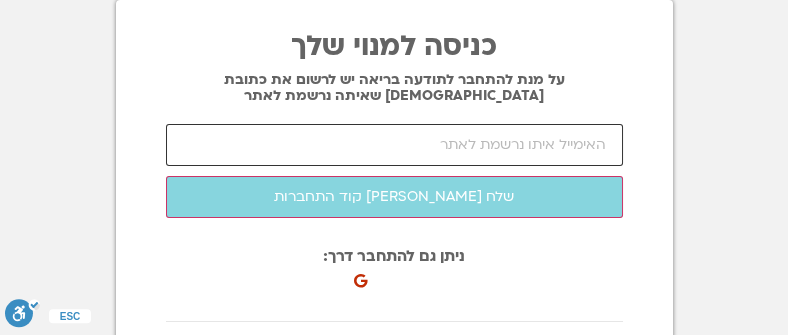scroll, scrollTop: 0, scrollLeft: 0, axis: both 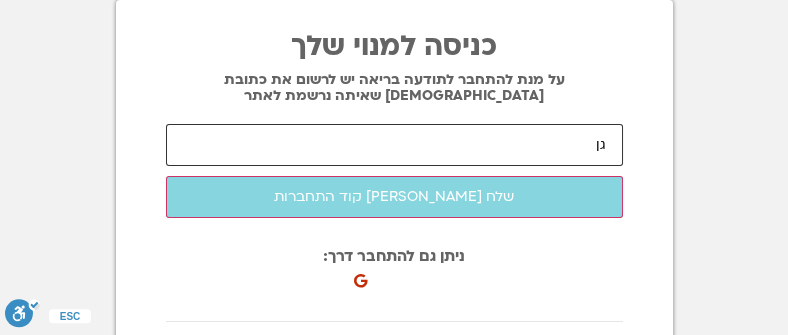 type on "ג" 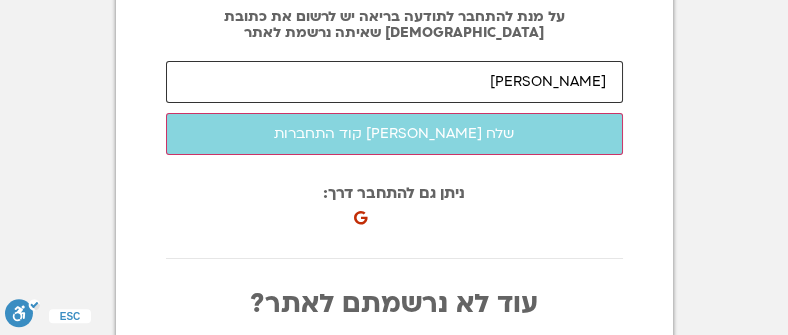 scroll, scrollTop: 66, scrollLeft: 0, axis: vertical 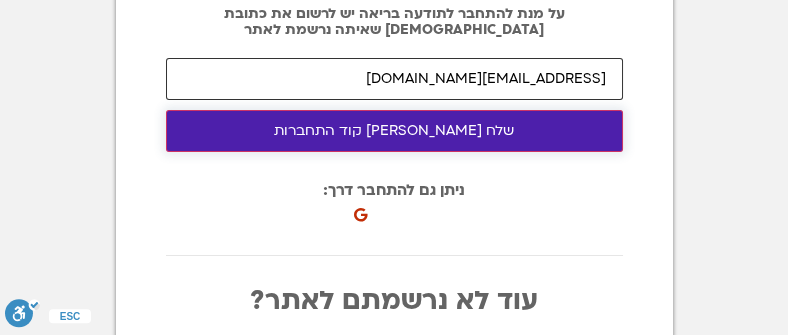 type on "dinatouring@gmail.com" 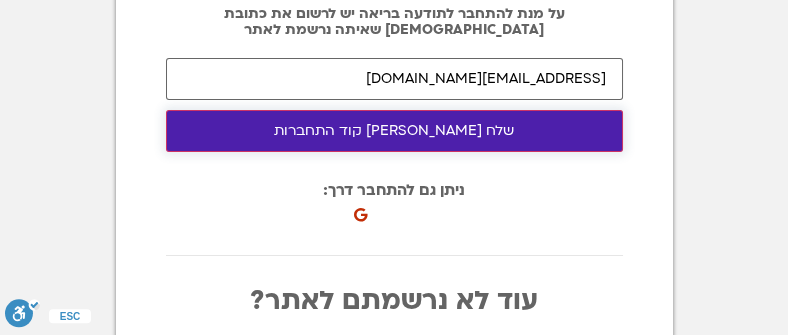 click on "שלח [PERSON_NAME] קוד התחברות" at bounding box center [394, 131] 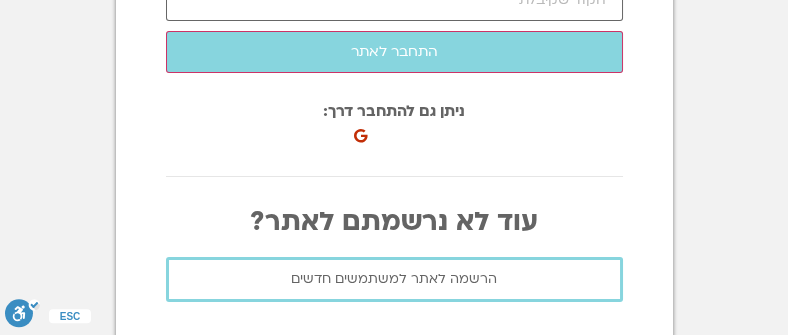 scroll, scrollTop: 155, scrollLeft: 0, axis: vertical 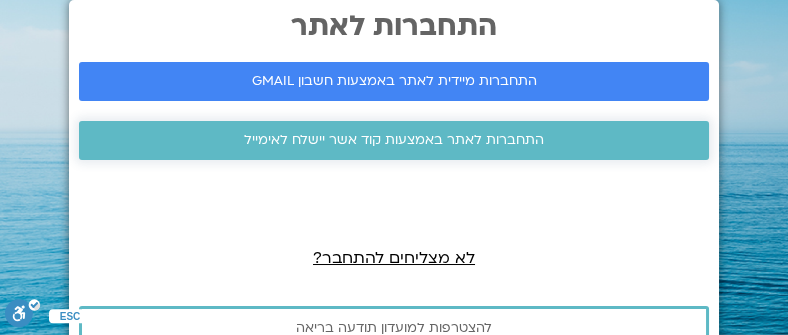 drag, startPoint x: 0, startPoint y: 0, endPoint x: 433, endPoint y: 137, distance: 454.15637 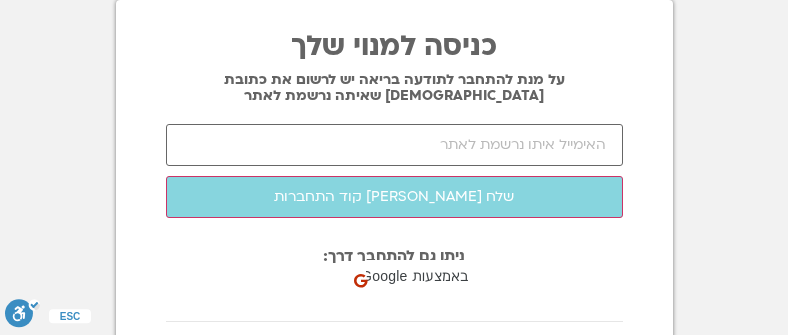 scroll, scrollTop: 0, scrollLeft: 0, axis: both 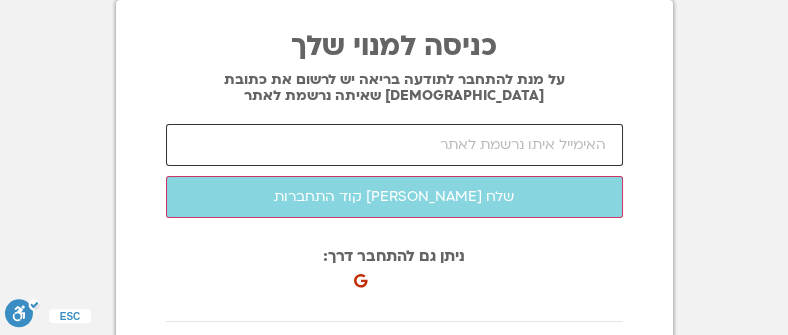 click at bounding box center [394, 145] 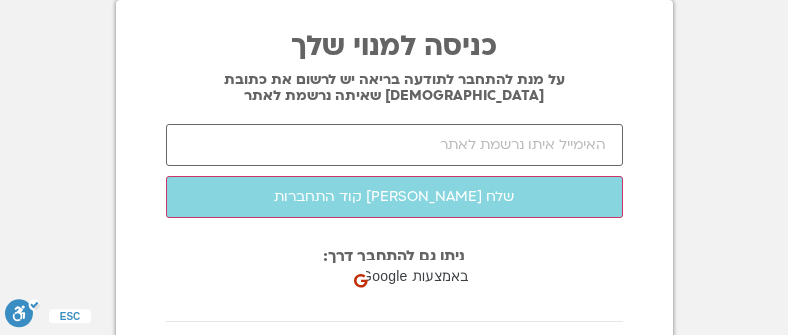 scroll, scrollTop: 0, scrollLeft: 0, axis: both 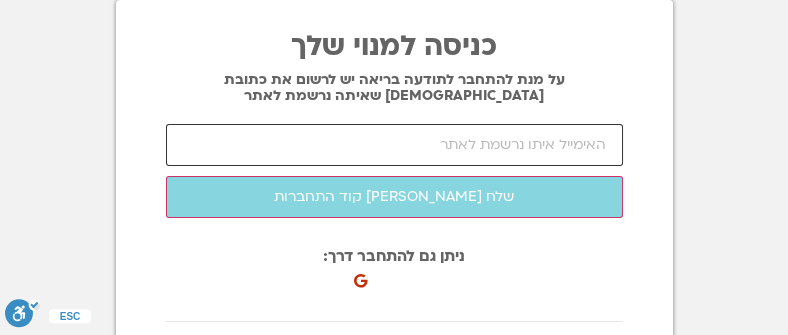 click at bounding box center (394, 145) 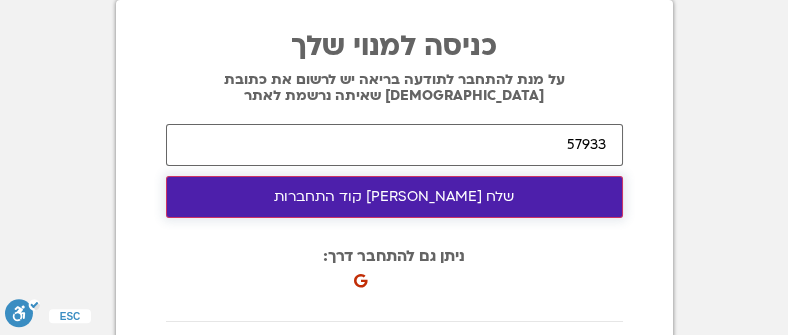 click on "שלח [PERSON_NAME] קוד התחברות" at bounding box center [394, 197] 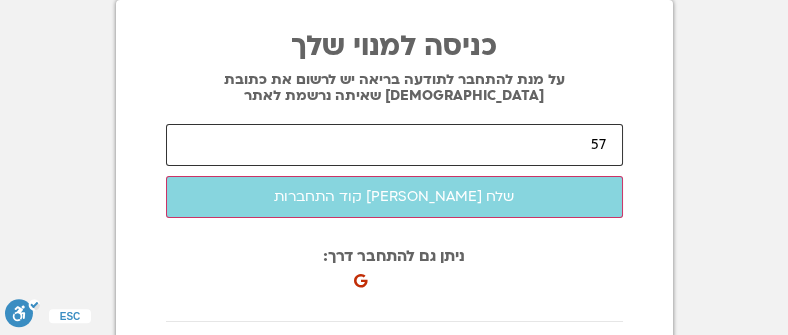 type on "5" 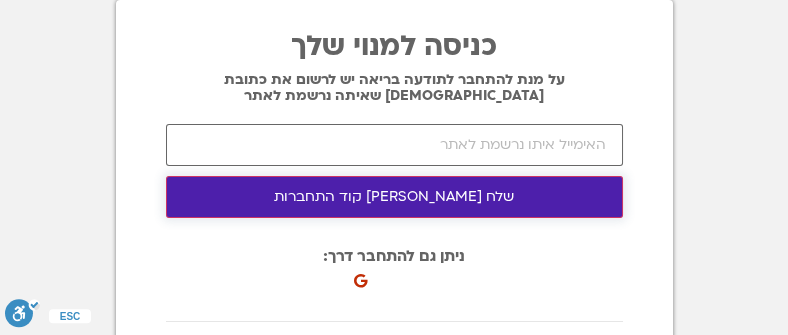 click on "שלח [PERSON_NAME] קוד התחברות" at bounding box center (394, 197) 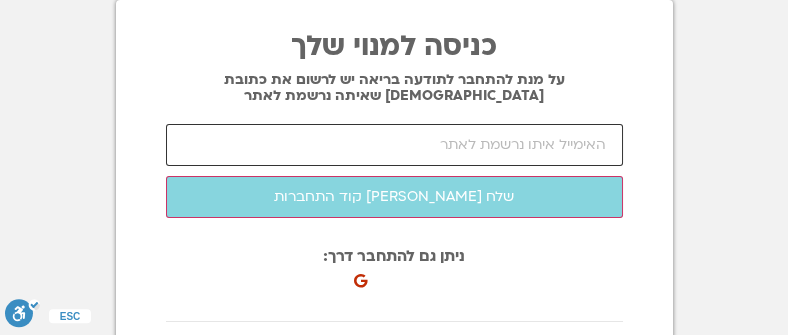 click at bounding box center [394, 145] 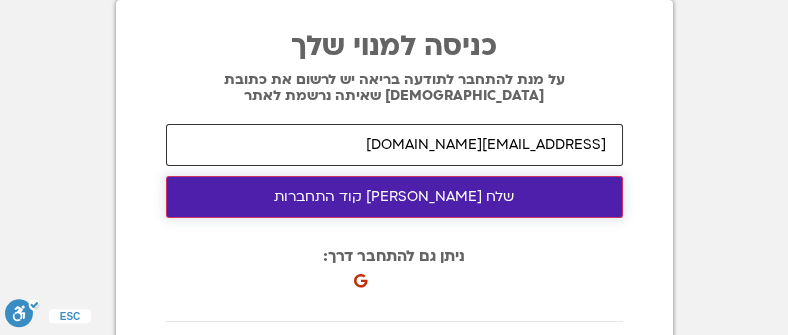 type on "[EMAIL_ADDRESS][DOMAIN_NAME]" 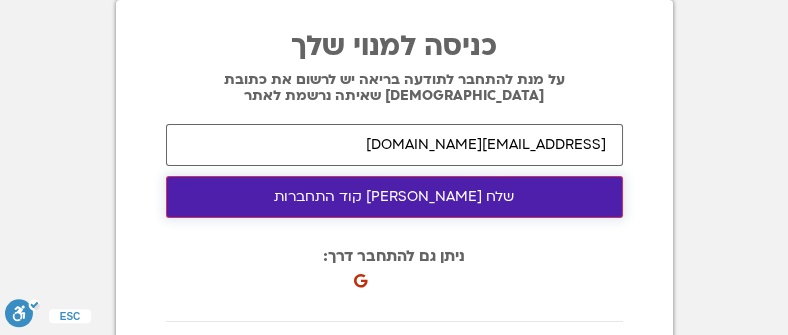 click on "שלח [PERSON_NAME] קוד התחברות" at bounding box center [394, 197] 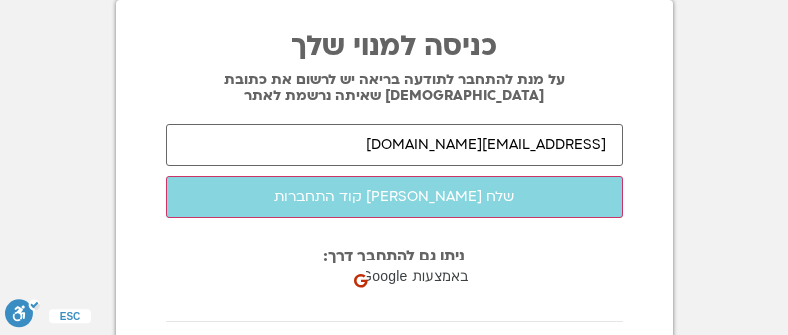 scroll, scrollTop: 0, scrollLeft: 0, axis: both 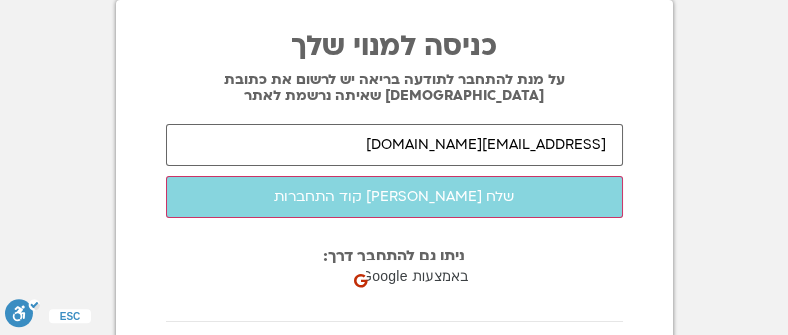 click on "כניסה למנוי שלך
על מנת להתחבר לתודעה בריאה יש לרשום את כתובת [DEMOGRAPHIC_DATA] שאיתה נרשמת לאתר
[EMAIL_ADDRESS][DOMAIN_NAME]
שלח [PERSON_NAME] קוד התחברות
התחבר
לאתר
ניתן גם להתחבר דרך:
כניסה באמצעות Google כניסה באמצעות Google. פתיחה בכרטיסייה חדשה
עוד לא נרשמתם לאתר?" at bounding box center (394, 167) 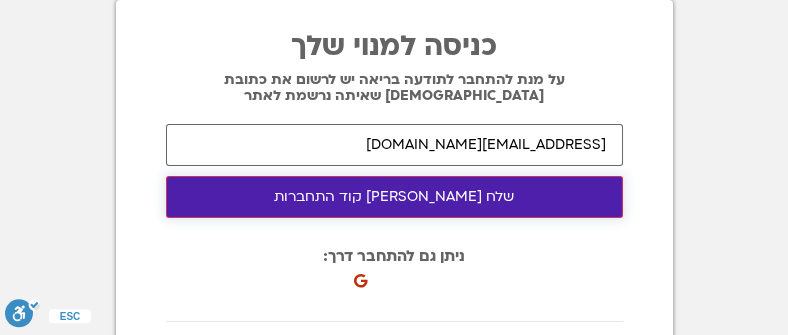 click on "שלח [PERSON_NAME] קוד התחברות" at bounding box center [394, 197] 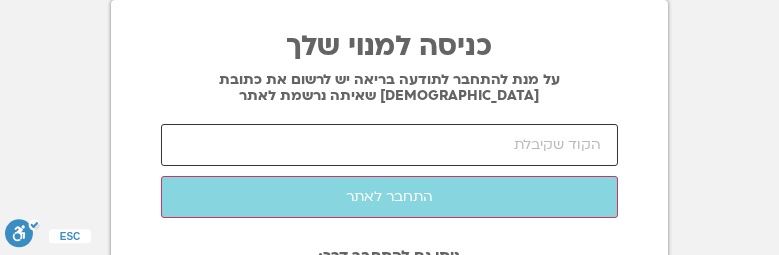 click at bounding box center (389, 145) 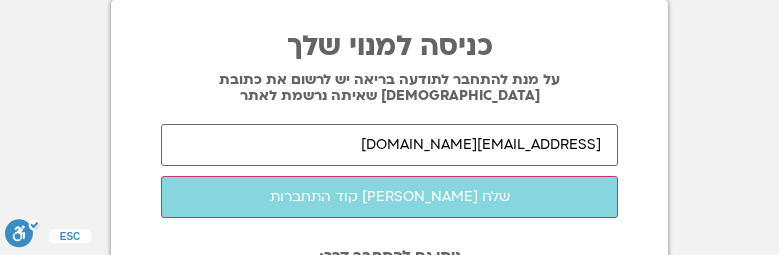 scroll, scrollTop: 0, scrollLeft: 0, axis: both 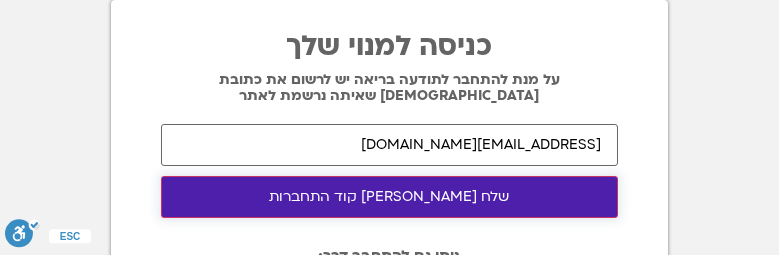 click on "שלח לי קוד התחברות" at bounding box center (389, 197) 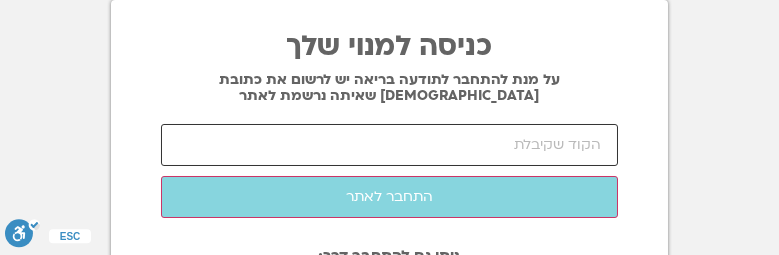 click at bounding box center [389, 145] 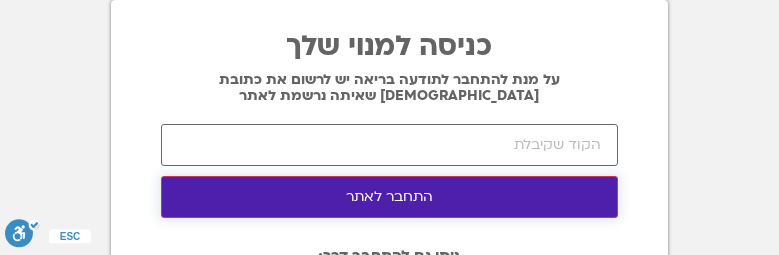 click on "התחבר
לאתר" at bounding box center (389, 197) 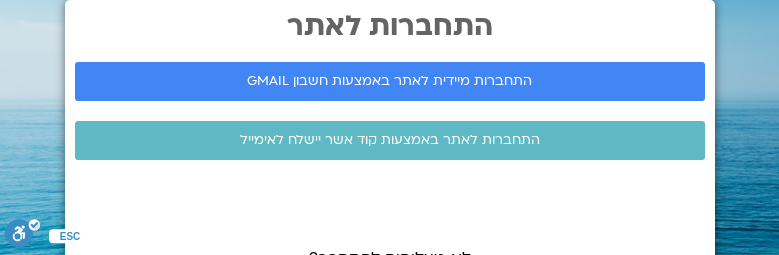 scroll, scrollTop: 0, scrollLeft: 0, axis: both 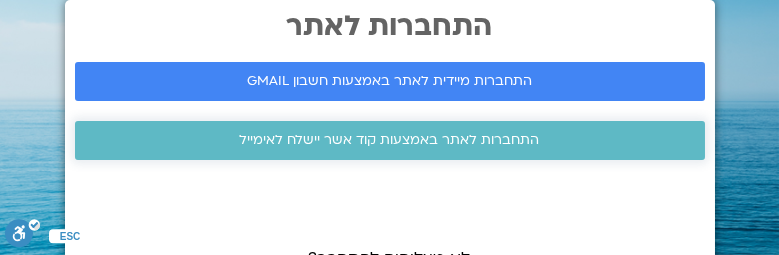 click on "התחברות לאתר באמצעות קוד אשר יישלח לאימייל" at bounding box center (390, 140) 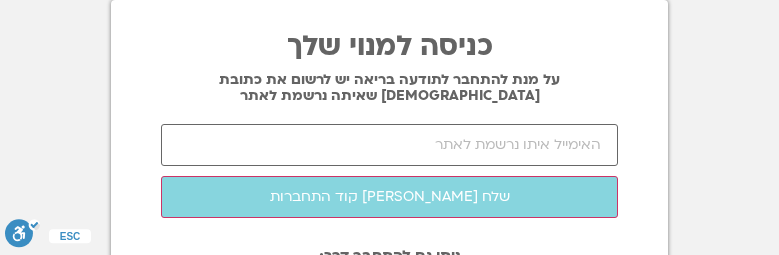 scroll, scrollTop: 0, scrollLeft: 0, axis: both 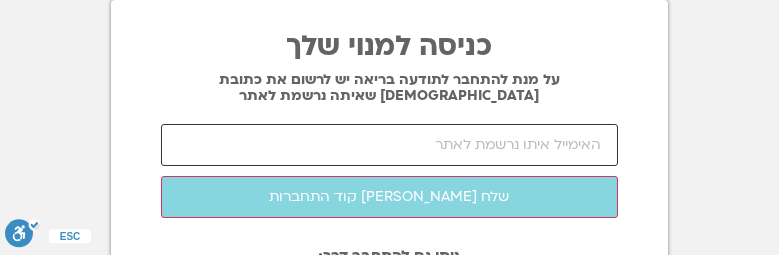 drag, startPoint x: 0, startPoint y: 0, endPoint x: 387, endPoint y: 146, distance: 413.62424 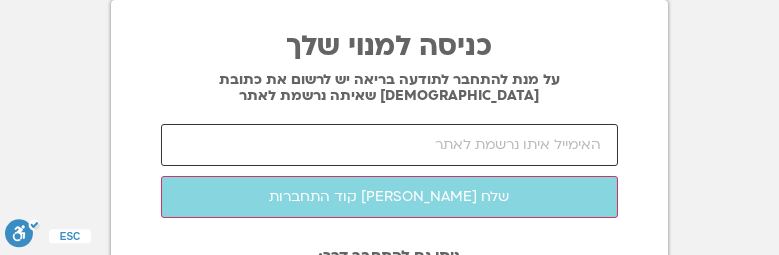 click at bounding box center (389, 145) 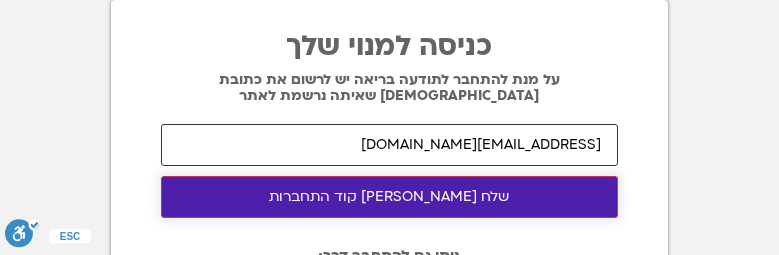 type on "dinatouring@gmail.com" 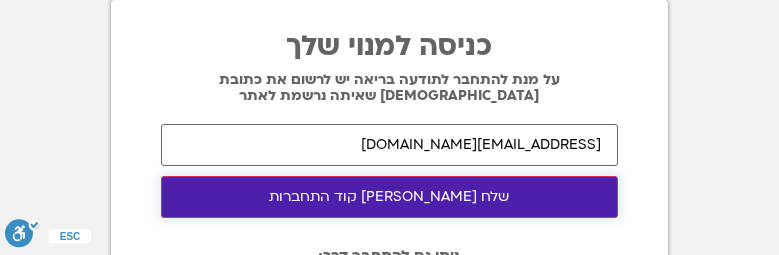 click on "שלח לי קוד התחברות" at bounding box center (389, 197) 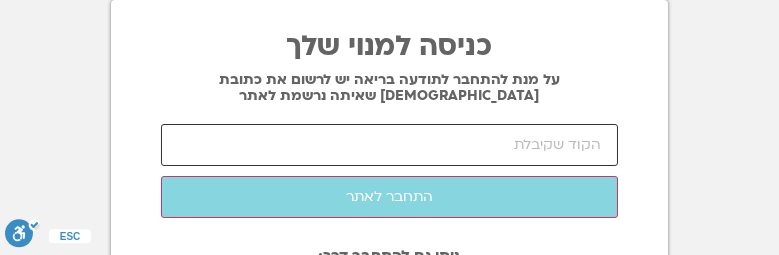 click at bounding box center [389, 145] 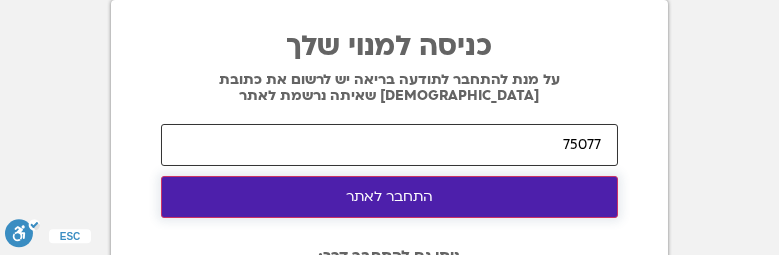type on "75077" 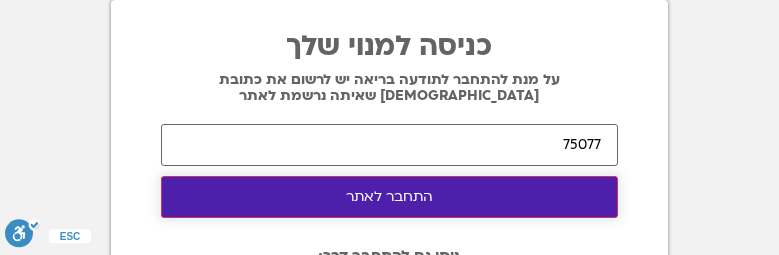 click on "התחבר
לאתר" at bounding box center (389, 197) 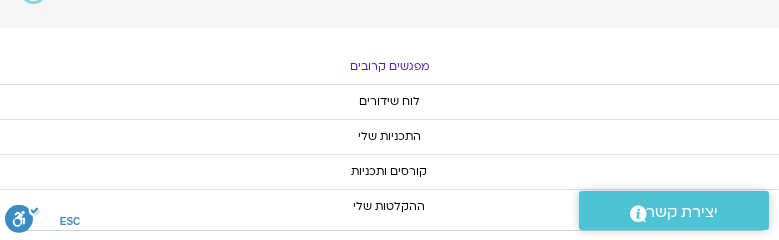 scroll, scrollTop: 0, scrollLeft: 0, axis: both 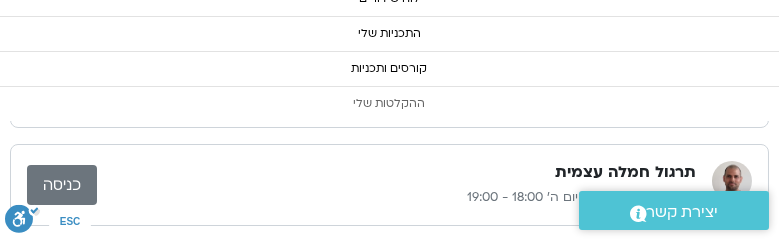 click on "ההקלטות שלי" 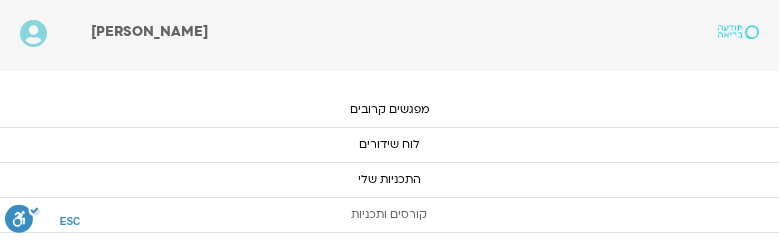 scroll, scrollTop: 0, scrollLeft: 0, axis: both 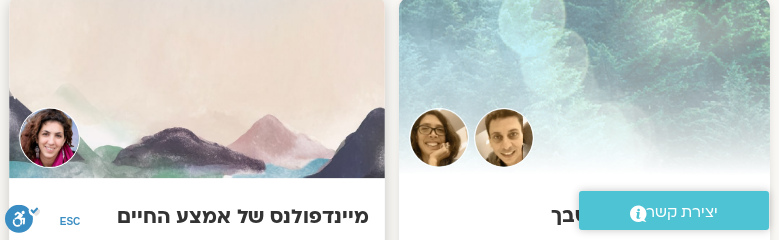 click at bounding box center [196, 87] 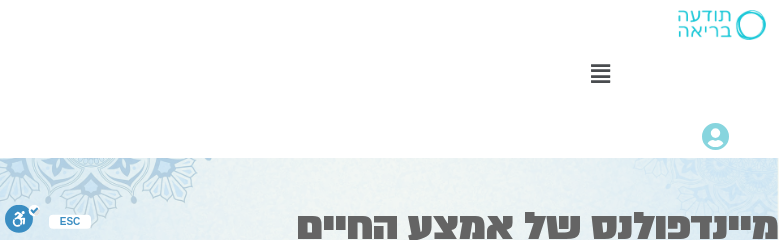 scroll, scrollTop: 0, scrollLeft: 0, axis: both 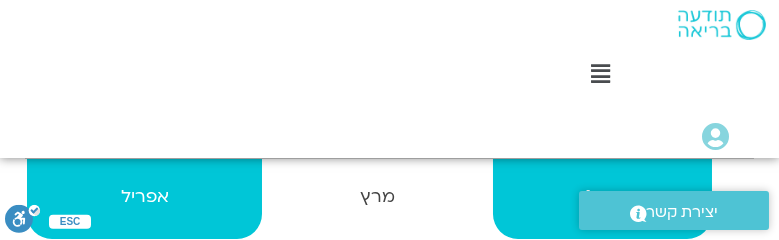 click on "אפריל" at bounding box center (144, 197) 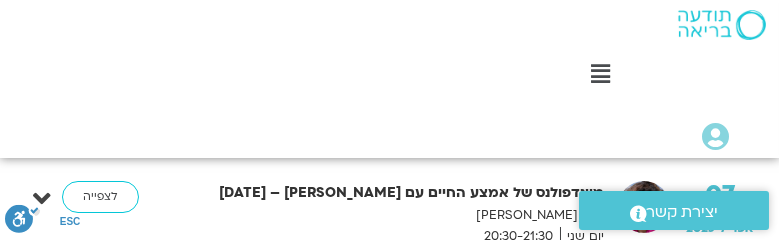 scroll, scrollTop: 416, scrollLeft: 0, axis: vertical 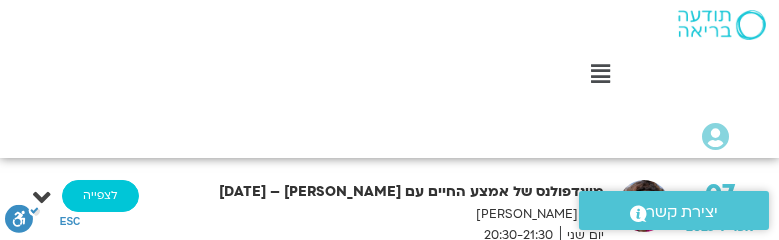 click on "לצפייה" at bounding box center [100, 196] 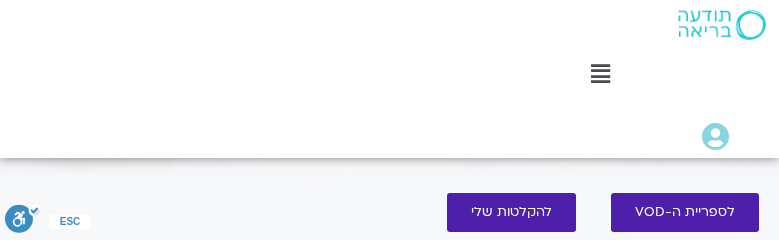 scroll, scrollTop: 0, scrollLeft: 0, axis: both 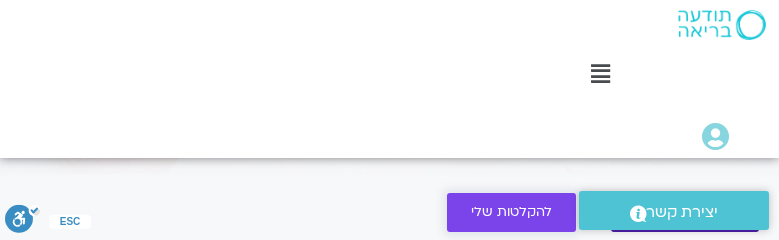 click on "להקלטות שלי" at bounding box center (511, 212) 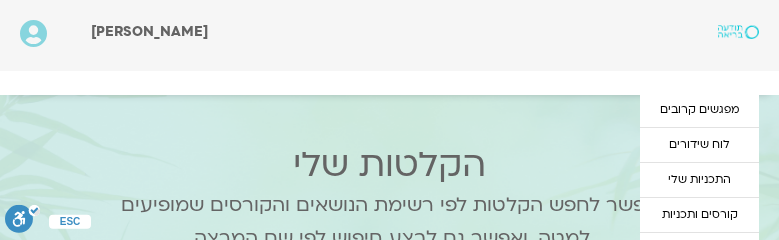 scroll, scrollTop: 0, scrollLeft: 0, axis: both 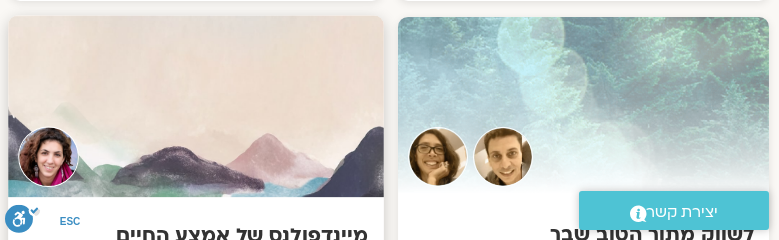 click at bounding box center (195, 106) 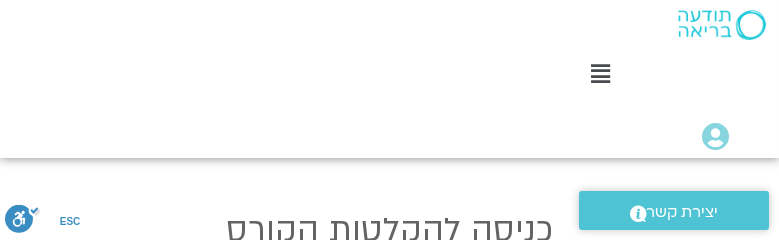 scroll, scrollTop: 276, scrollLeft: 0, axis: vertical 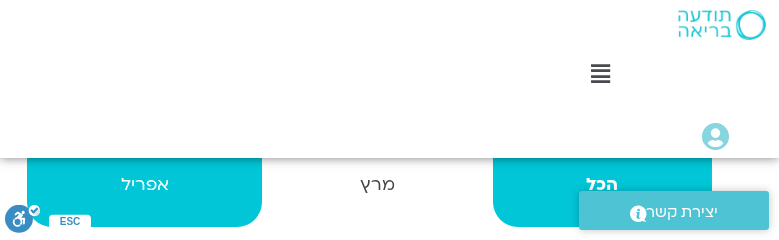 click on "אפריל" at bounding box center [144, 185] 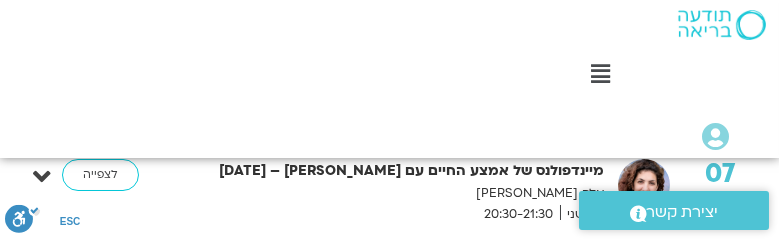 scroll, scrollTop: 438, scrollLeft: 0, axis: vertical 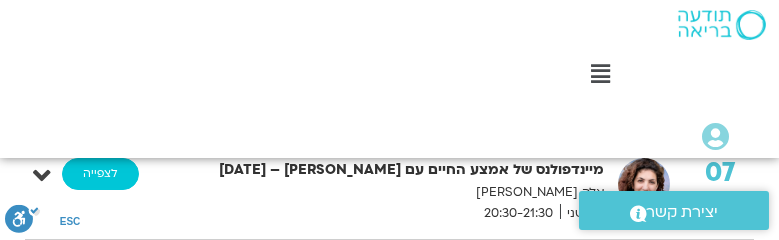 click on "לצפייה" at bounding box center (100, 174) 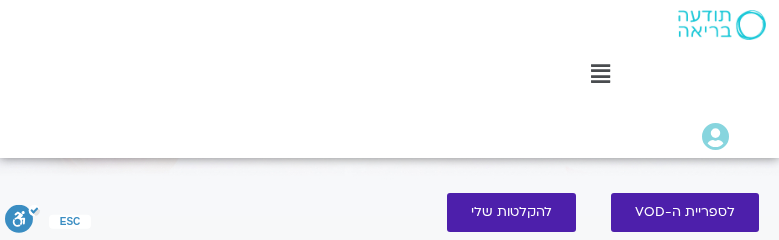 scroll, scrollTop: 0, scrollLeft: 0, axis: both 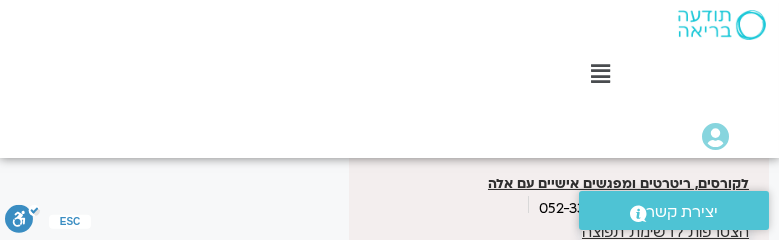 click on "הצטרפות לרשימת תפוצה" at bounding box center [665, 232] 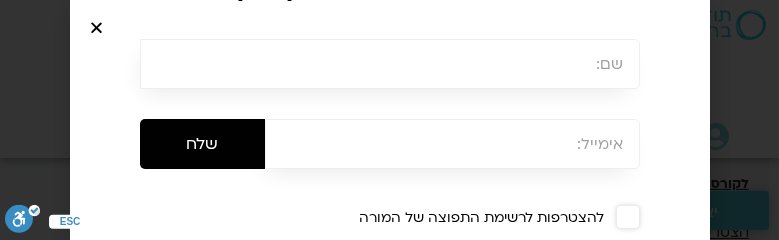 scroll, scrollTop: 317, scrollLeft: 0, axis: vertical 